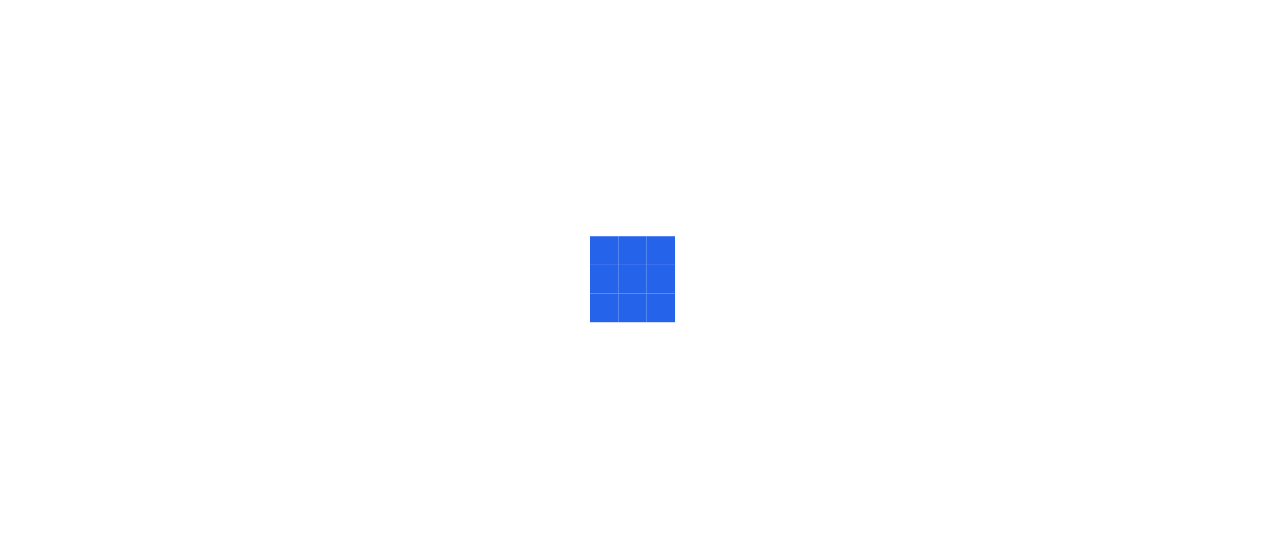 scroll, scrollTop: 0, scrollLeft: 0, axis: both 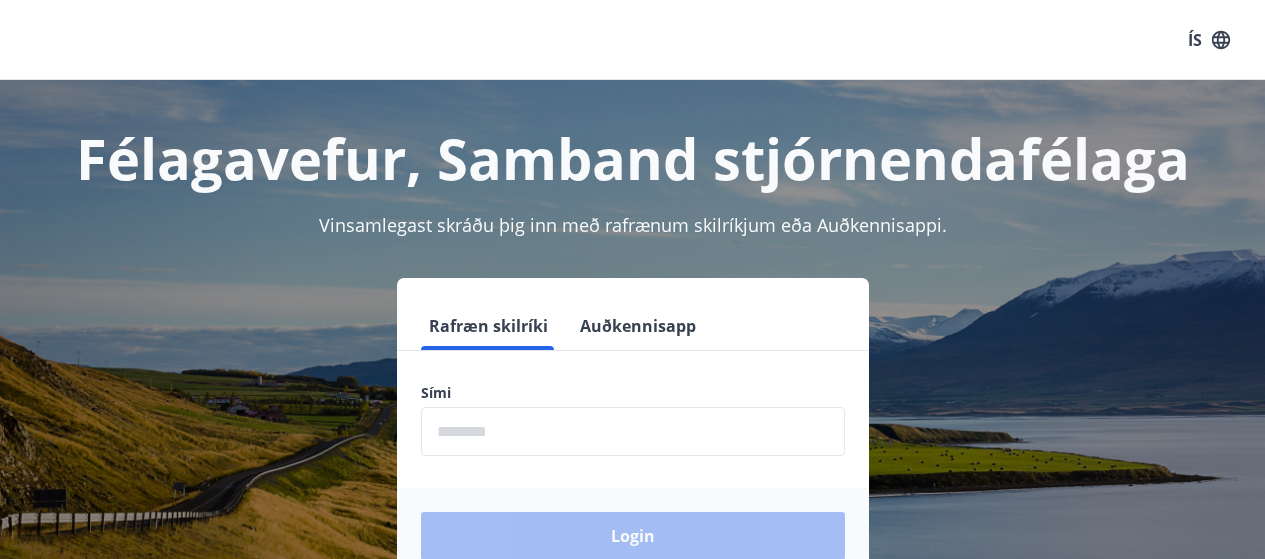 click at bounding box center [633, 431] 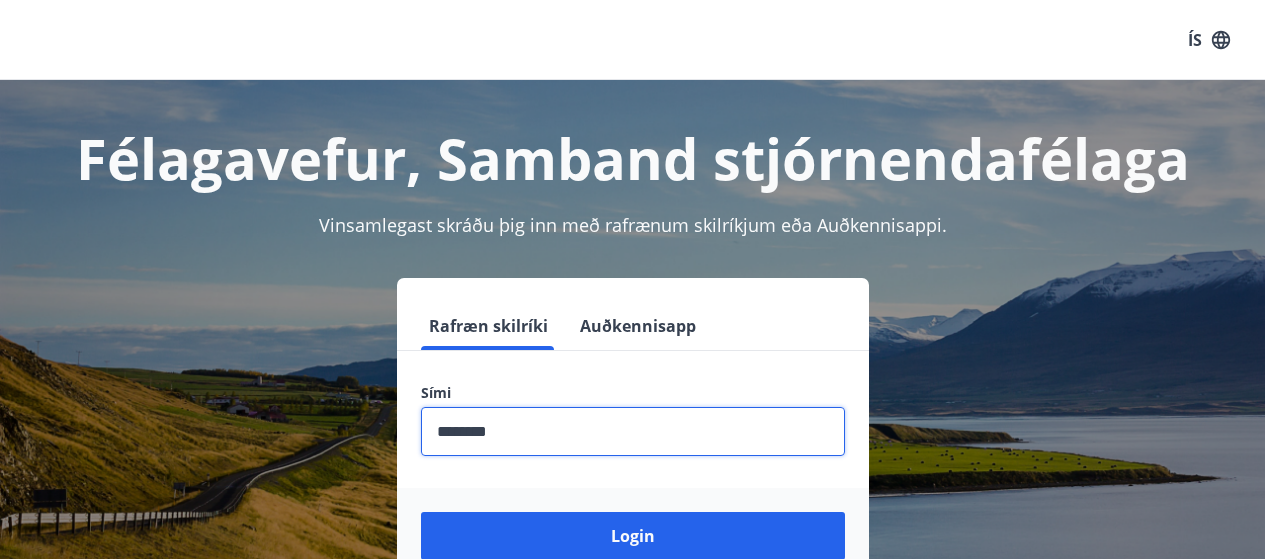 click on "Login" at bounding box center [633, 536] 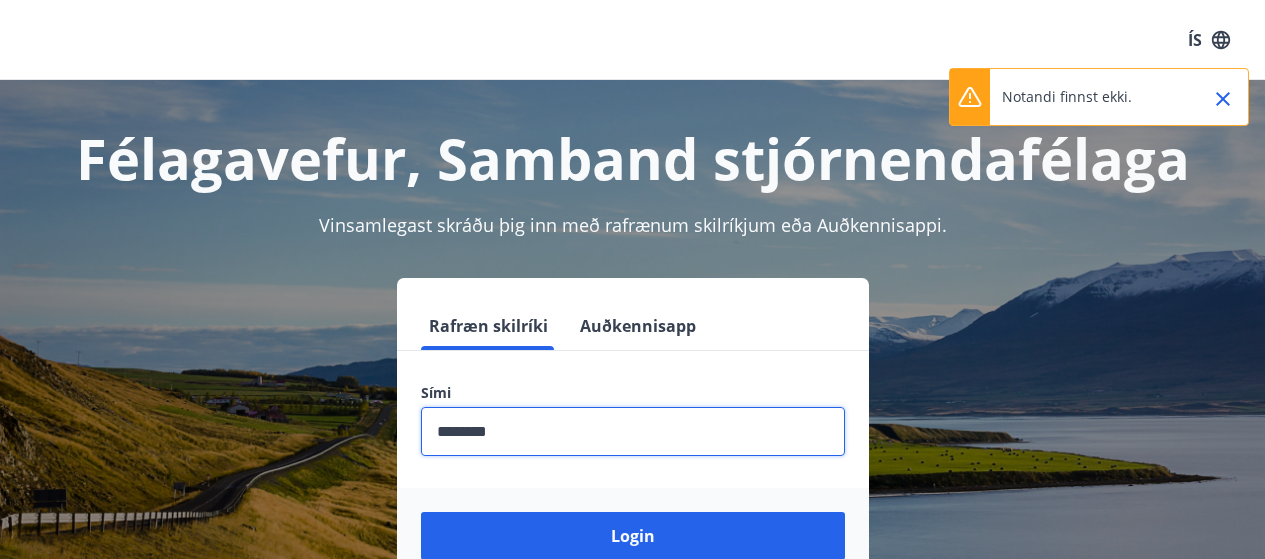 drag, startPoint x: 509, startPoint y: 440, endPoint x: 276, endPoint y: 439, distance: 233.00215 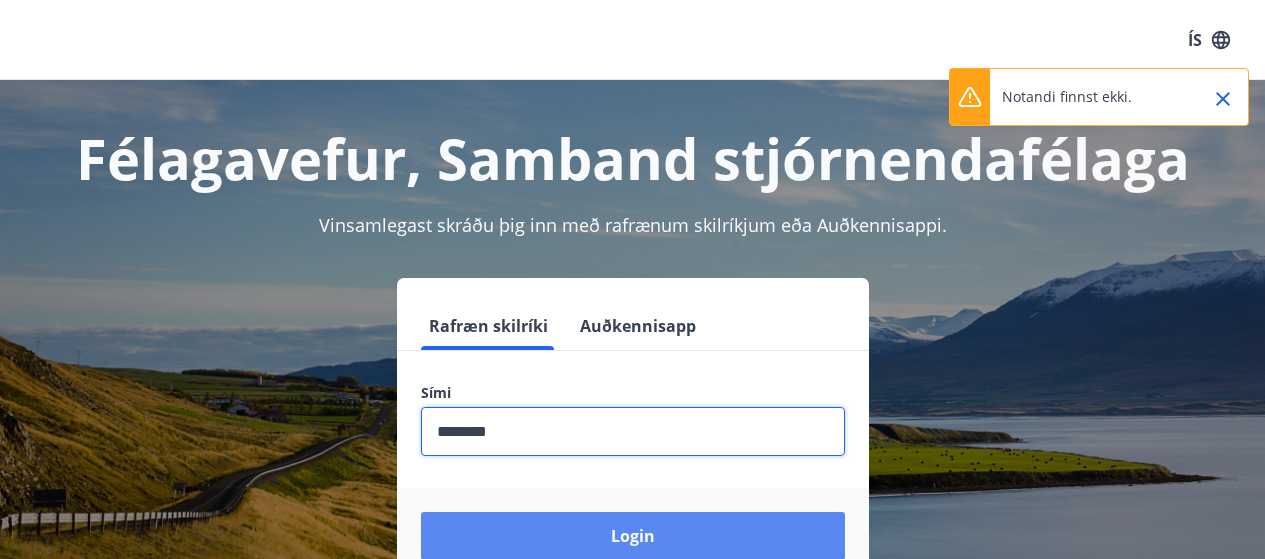 type on "********" 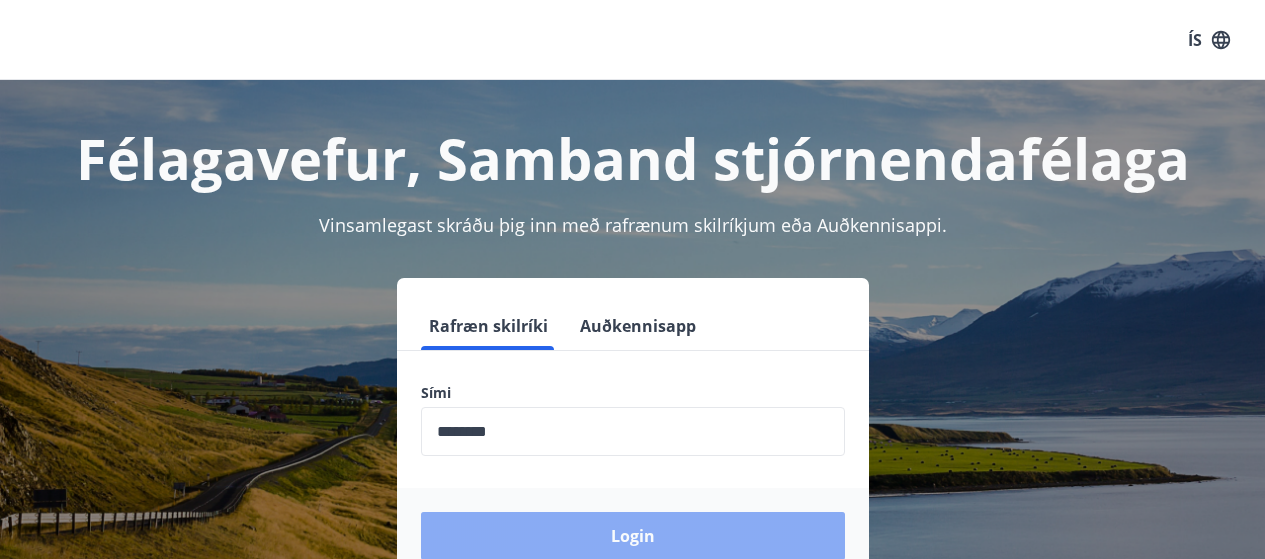click on "Login" at bounding box center (633, 536) 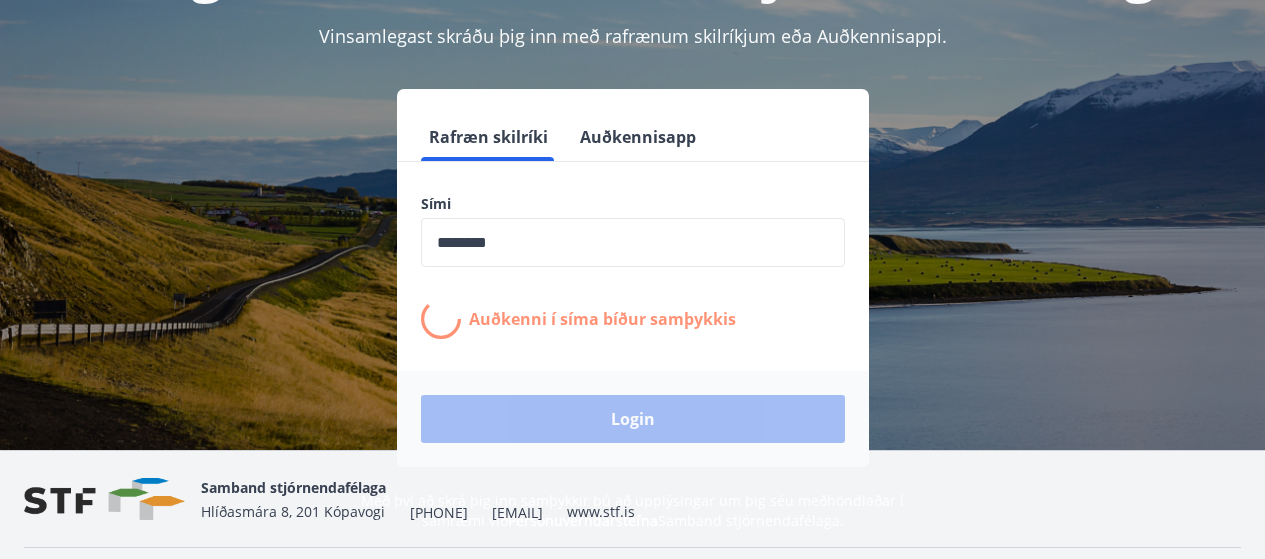scroll, scrollTop: 248, scrollLeft: 0, axis: vertical 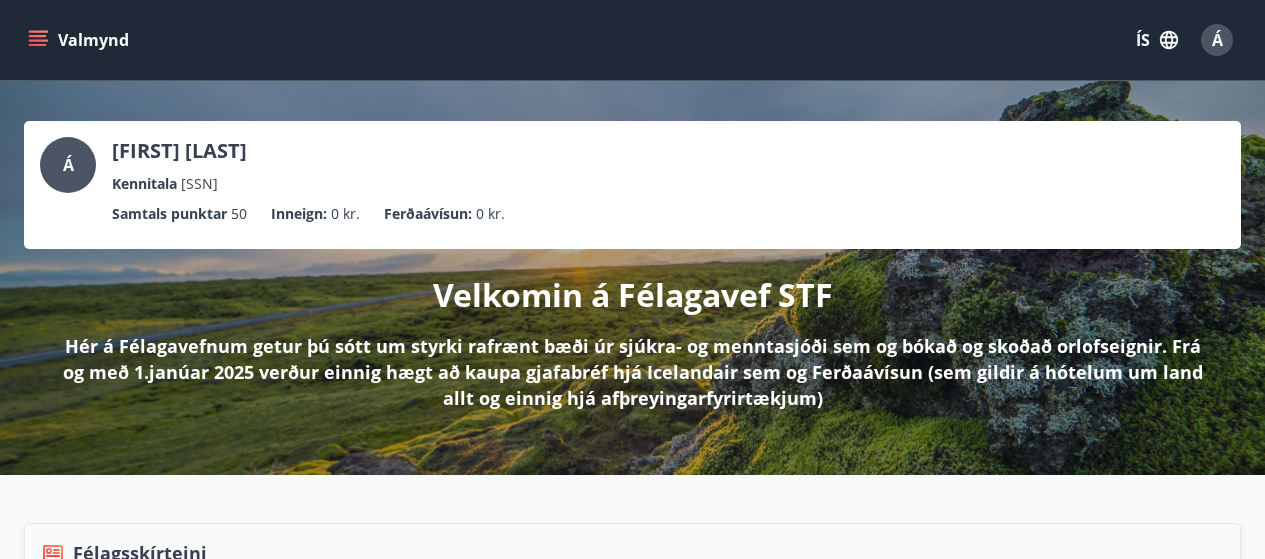click on "ÍS" at bounding box center [1157, 40] 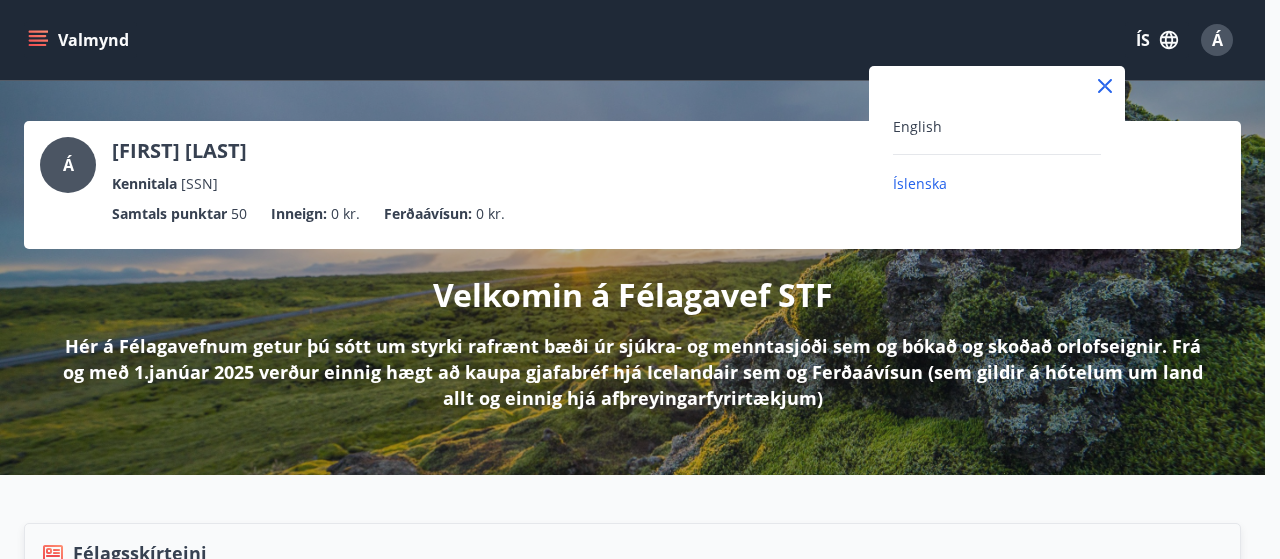 click at bounding box center [640, 279] 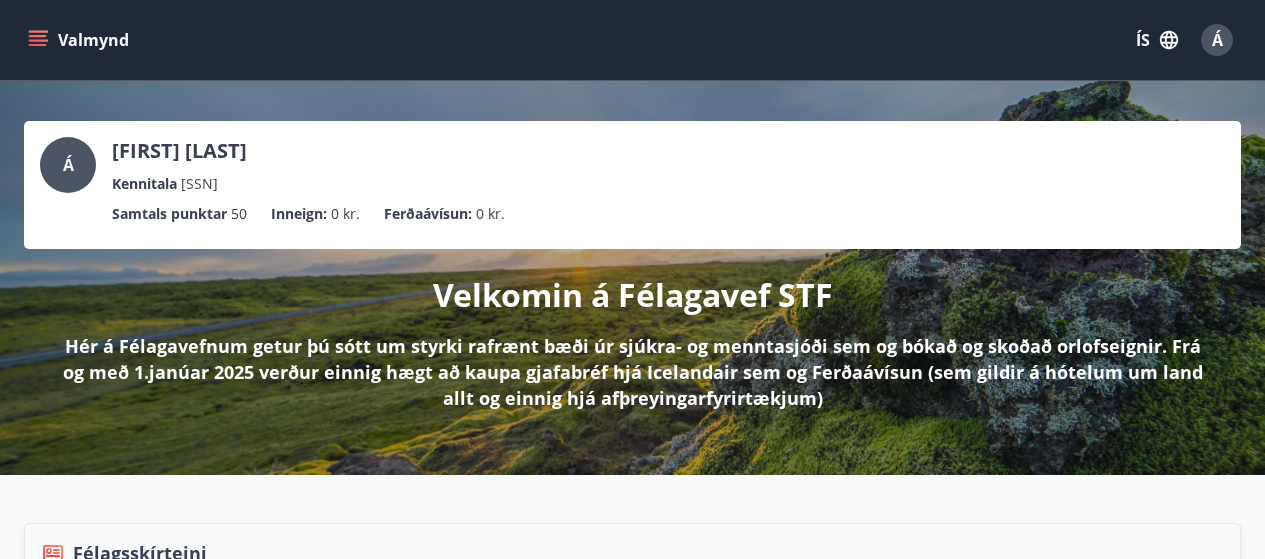 click on "Valmynd" at bounding box center [80, 40] 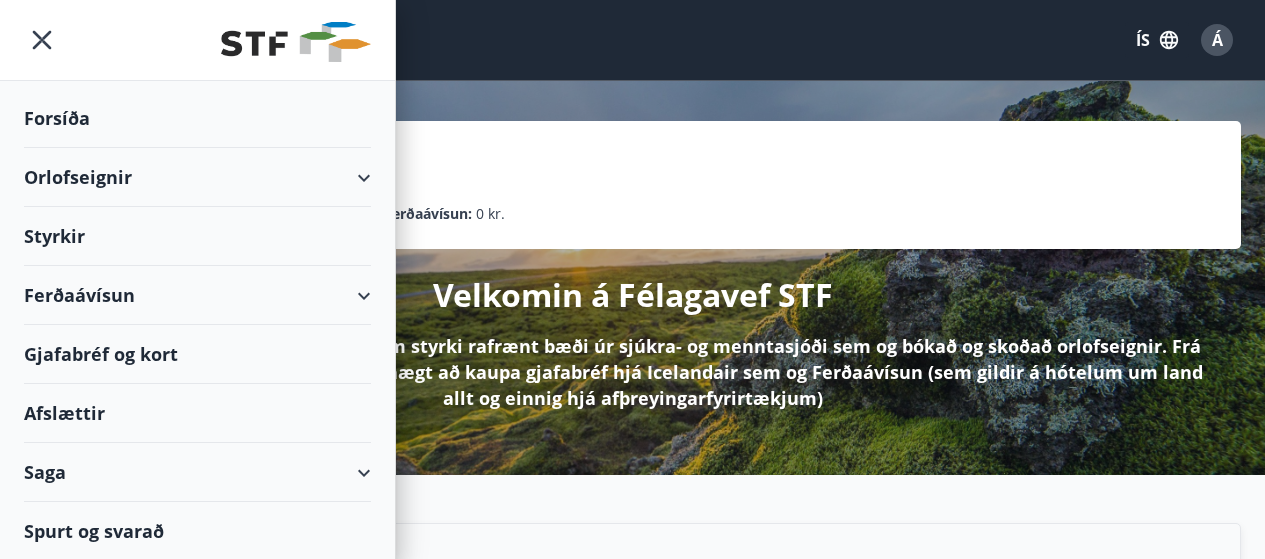 click on "Orlofseignir" at bounding box center (197, 177) 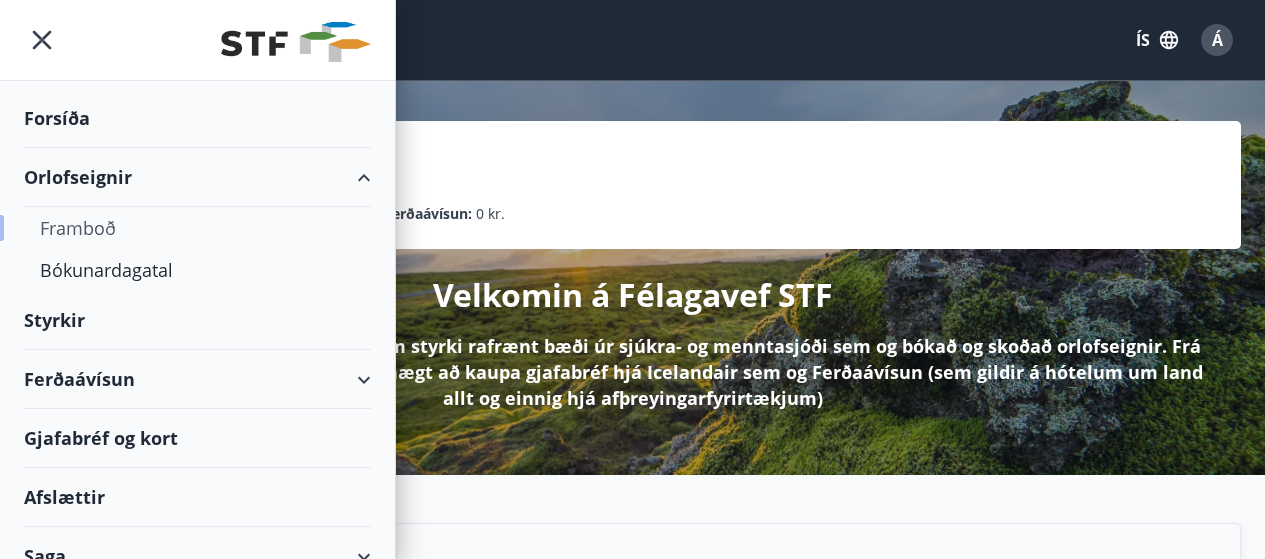 click on "Framboð" at bounding box center (197, 228) 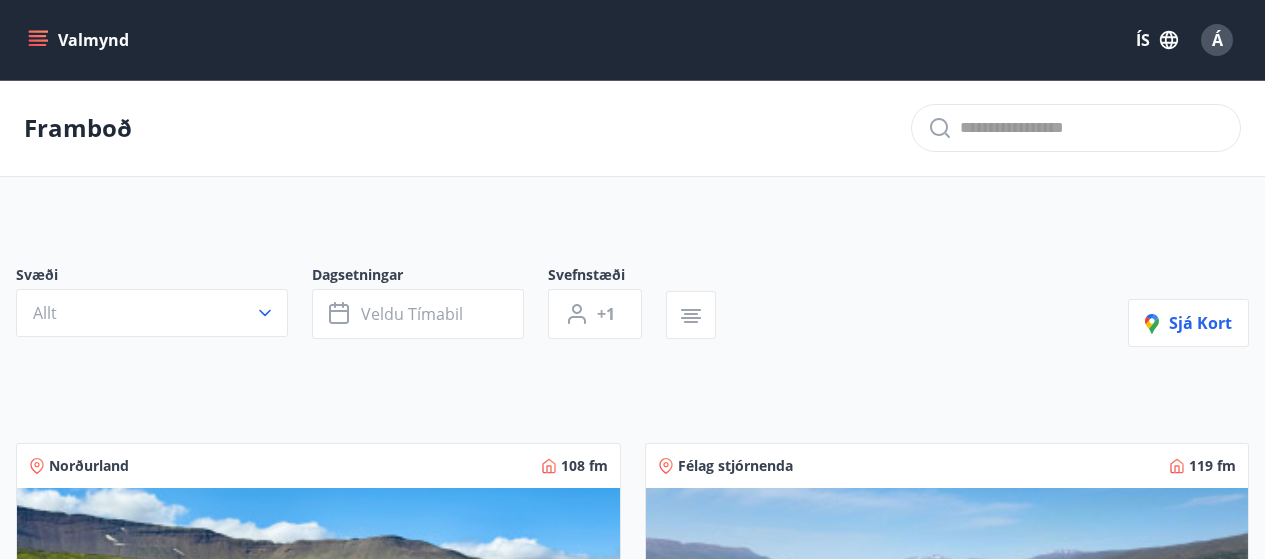 click 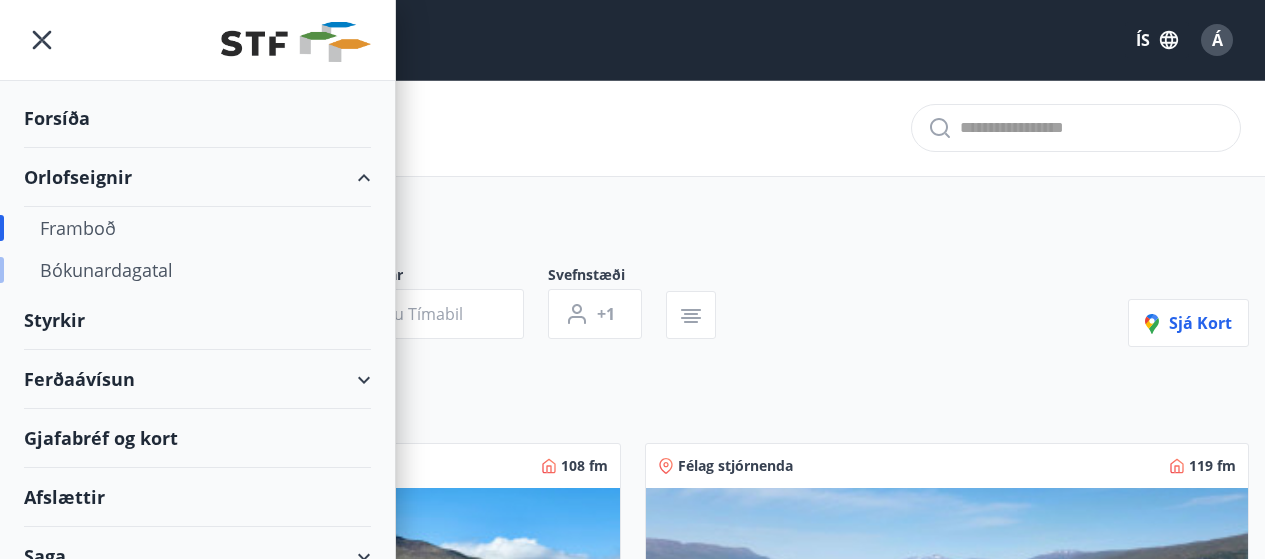 click on "Bókunardagatal" at bounding box center [197, 270] 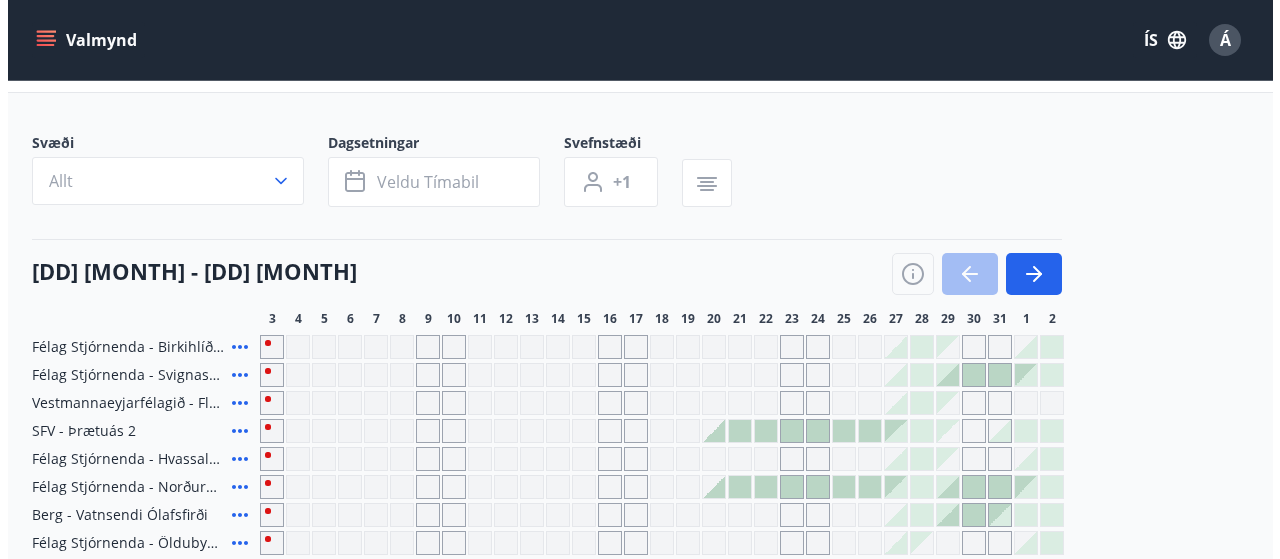scroll, scrollTop: 0, scrollLeft: 0, axis: both 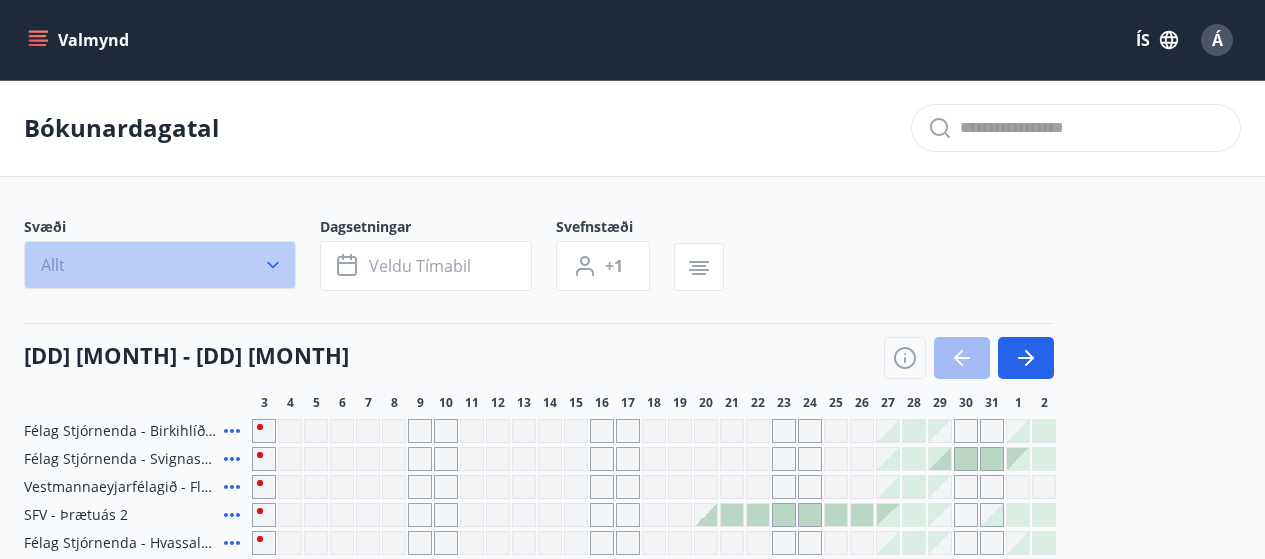 click 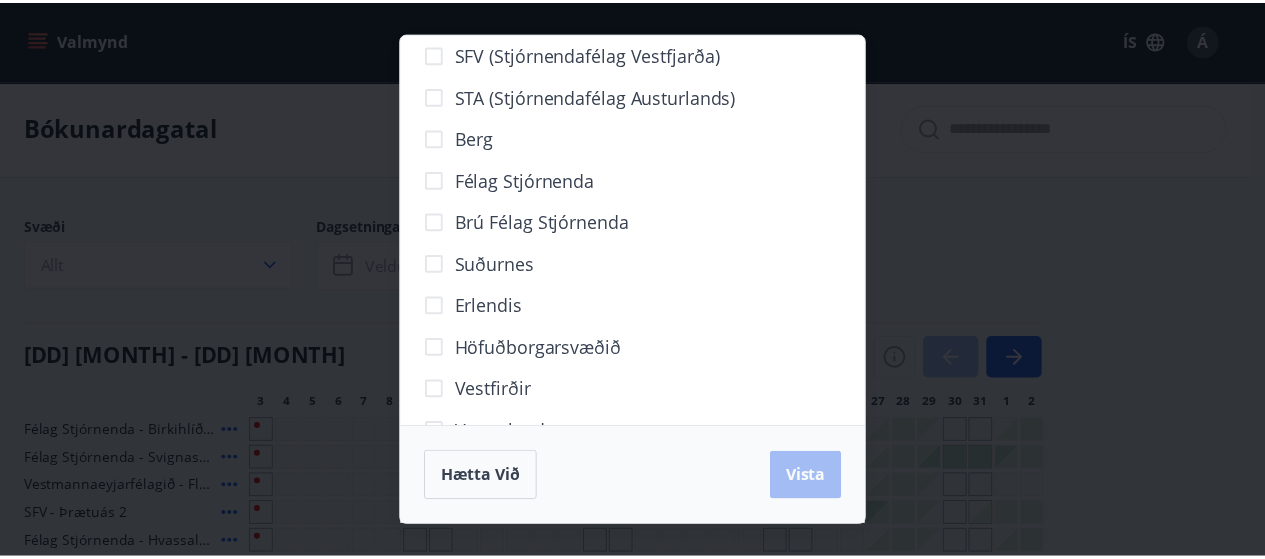 scroll, scrollTop: 242, scrollLeft: 0, axis: vertical 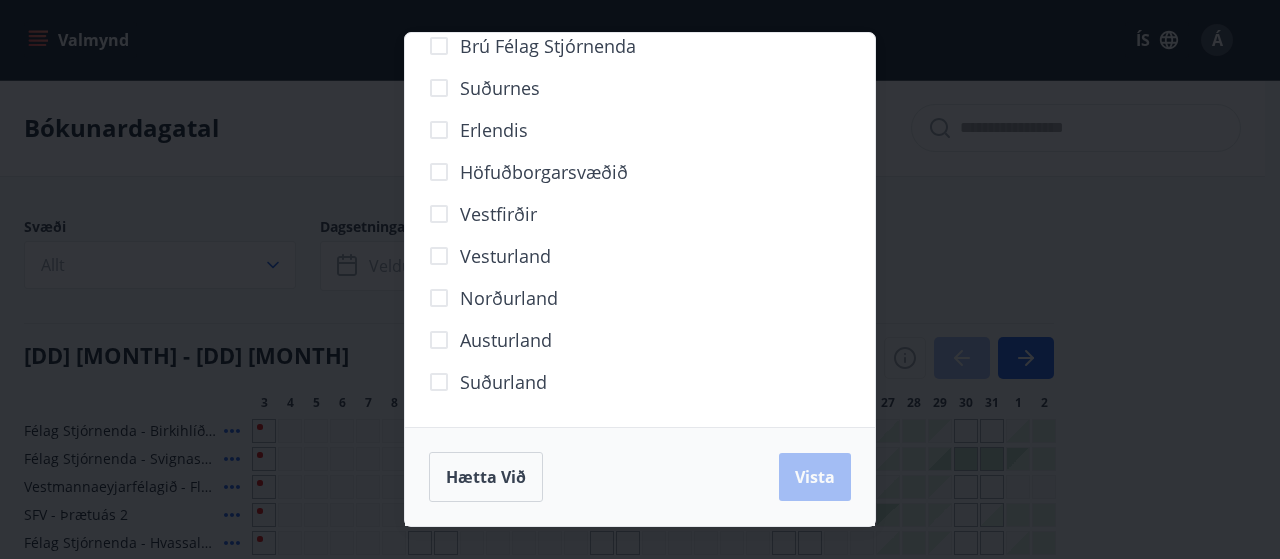 click on "Norðurland" at bounding box center [509, 298] 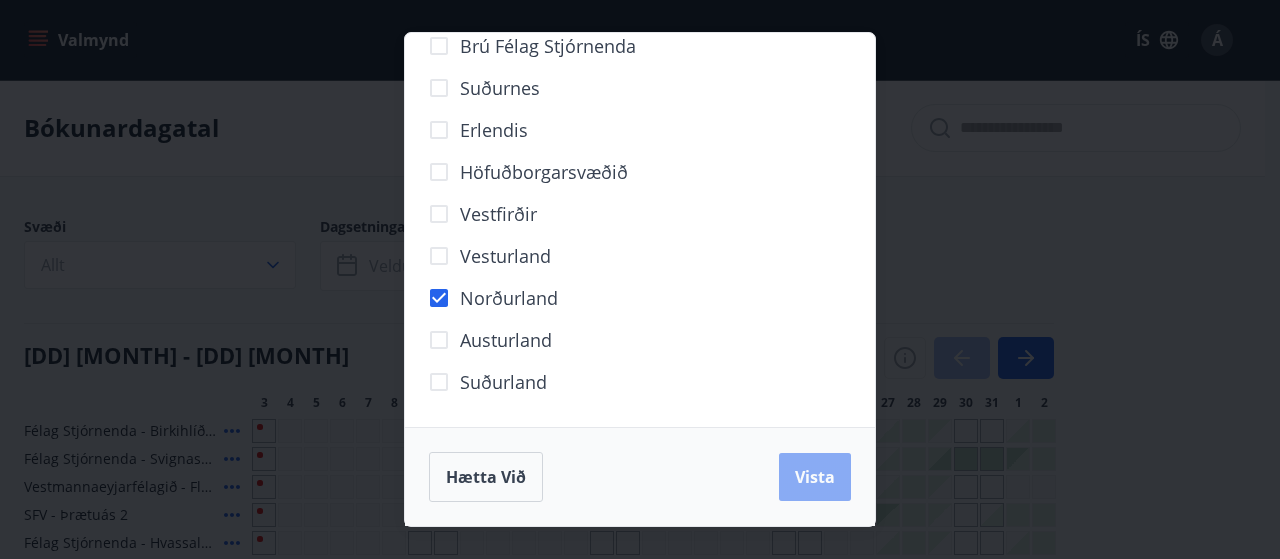 click on "Vista" at bounding box center (815, 477) 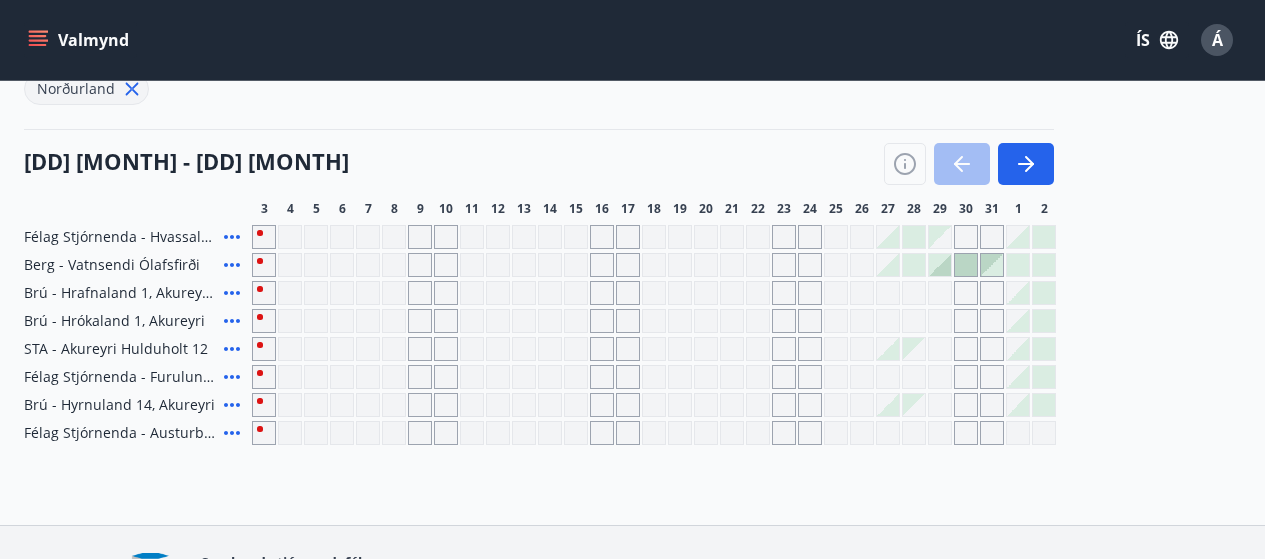 scroll, scrollTop: 109, scrollLeft: 0, axis: vertical 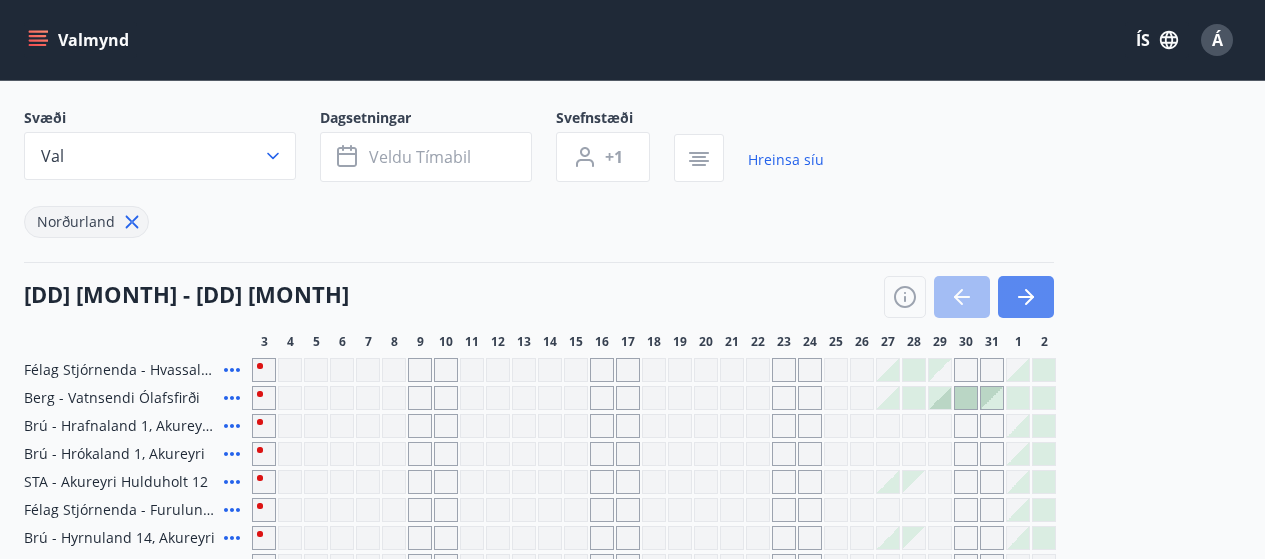click at bounding box center [1026, 297] 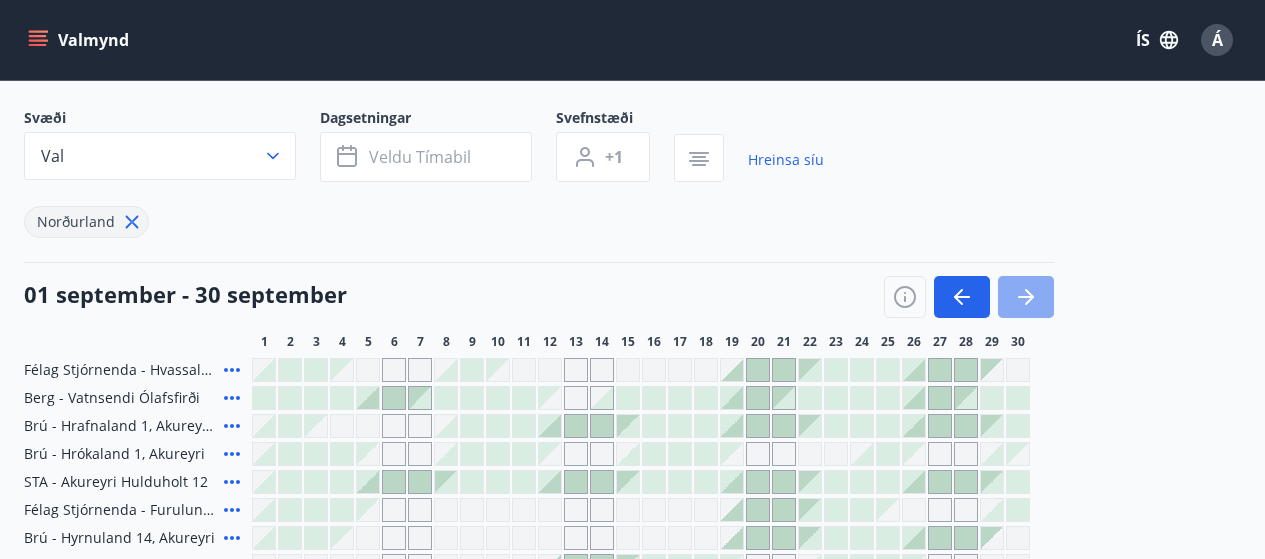 click at bounding box center (1026, 297) 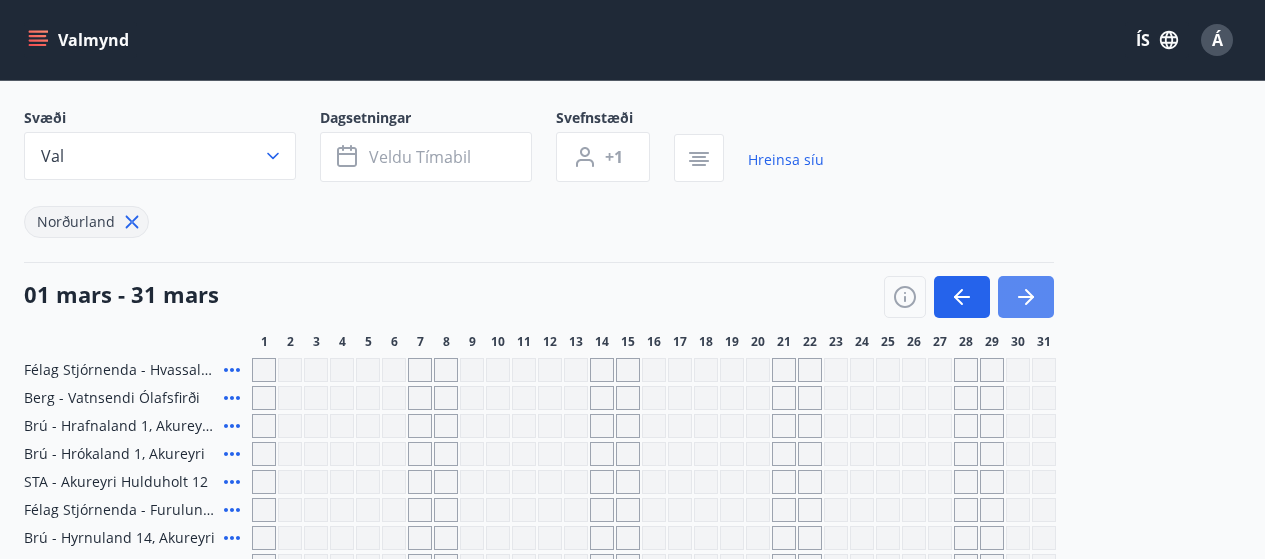 click 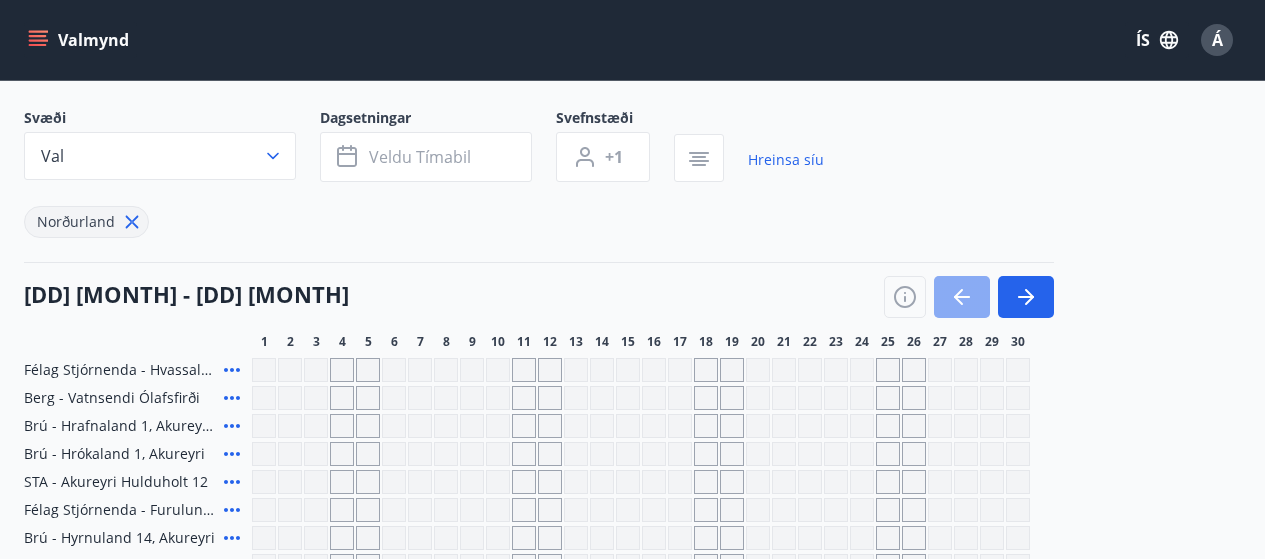 click 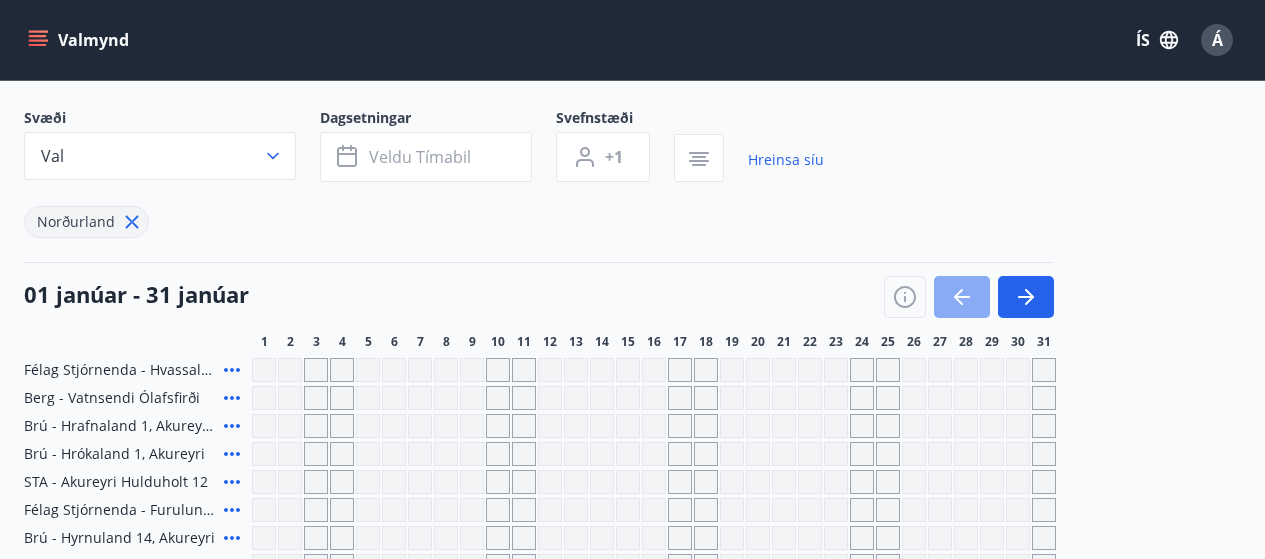 click 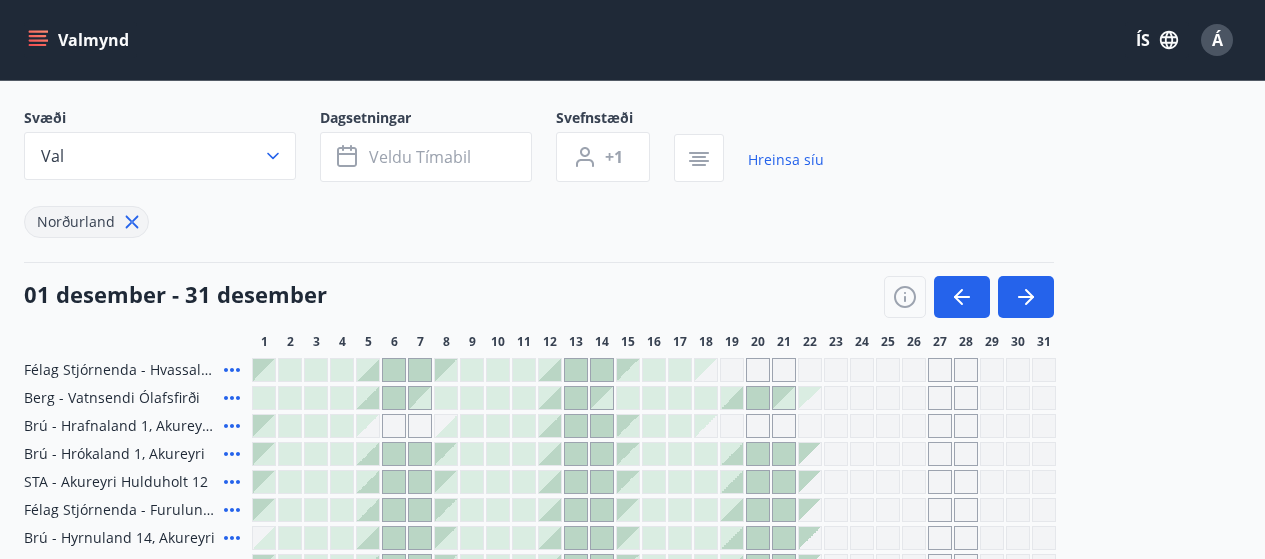 scroll, scrollTop: 176, scrollLeft: 0, axis: vertical 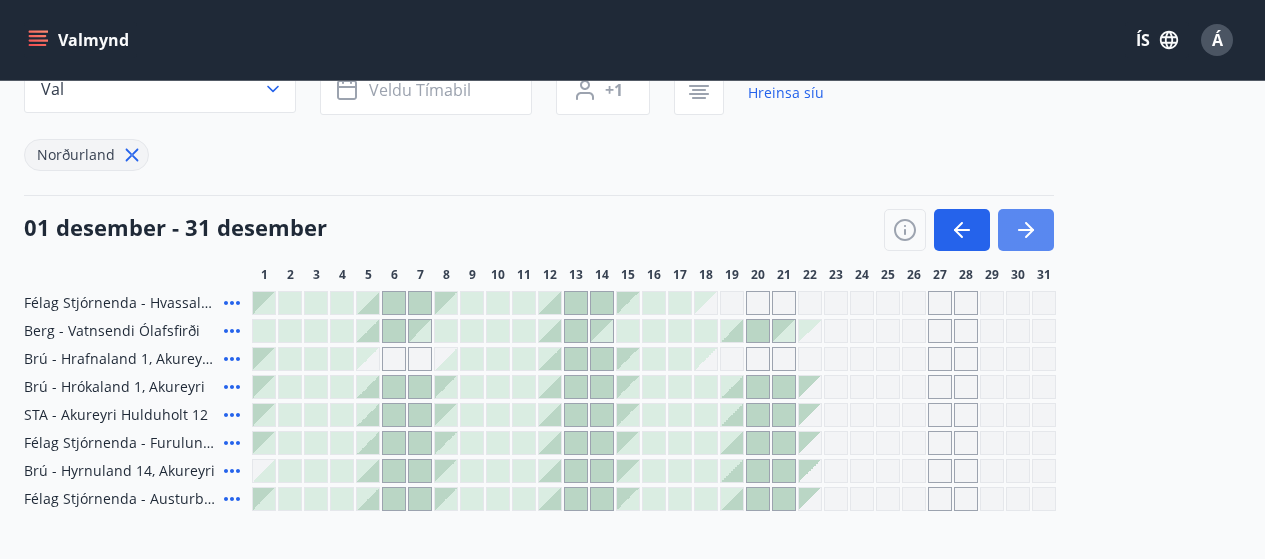 click 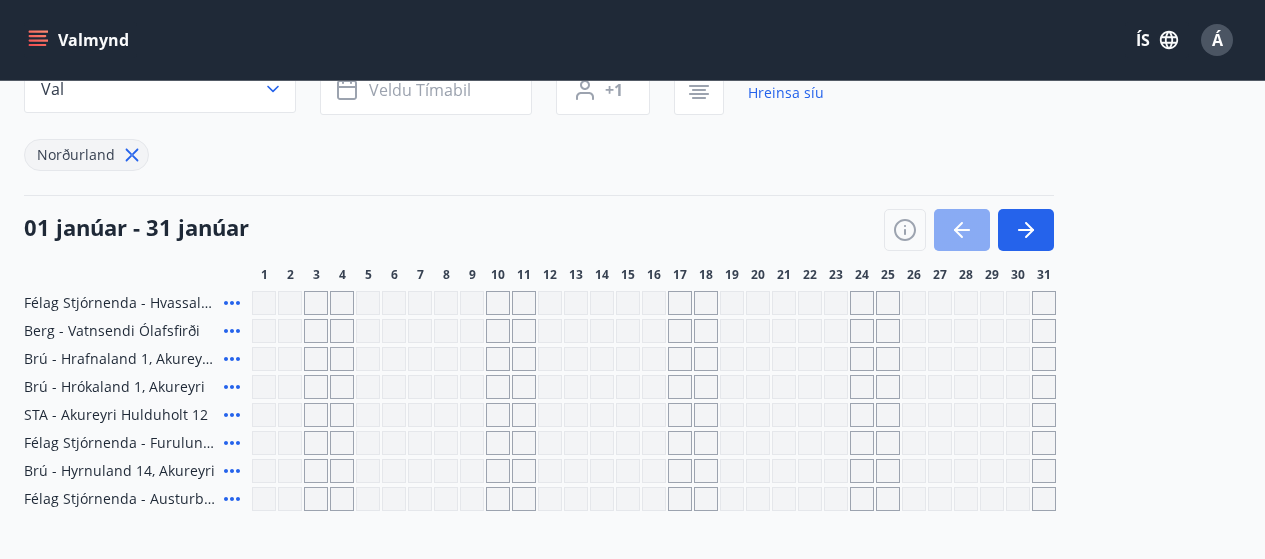 click at bounding box center (962, 230) 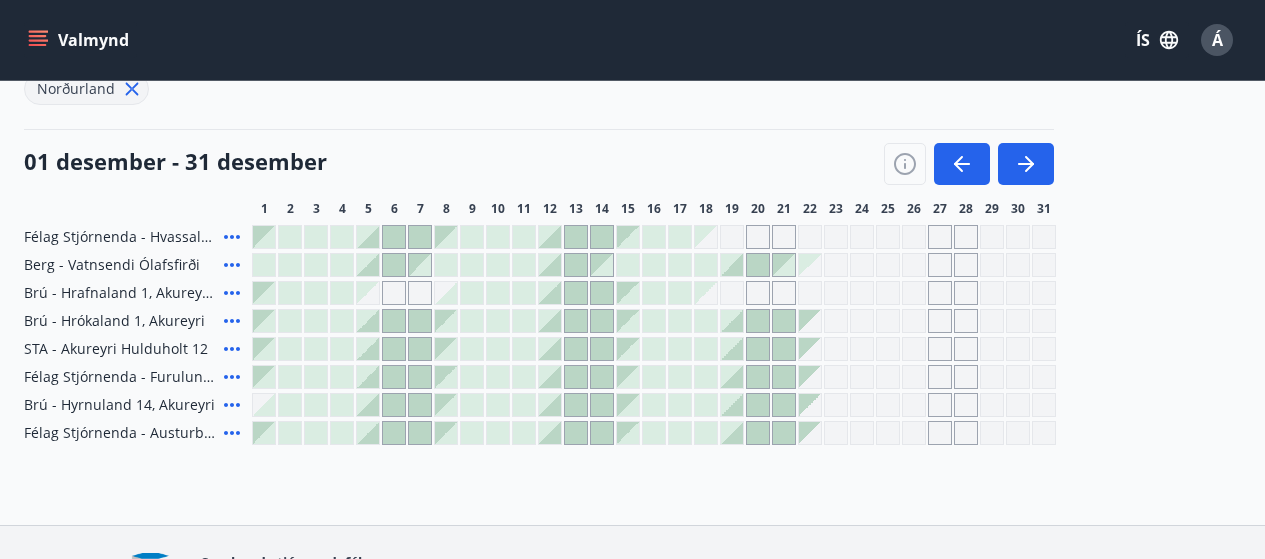 scroll, scrollTop: 0, scrollLeft: 0, axis: both 